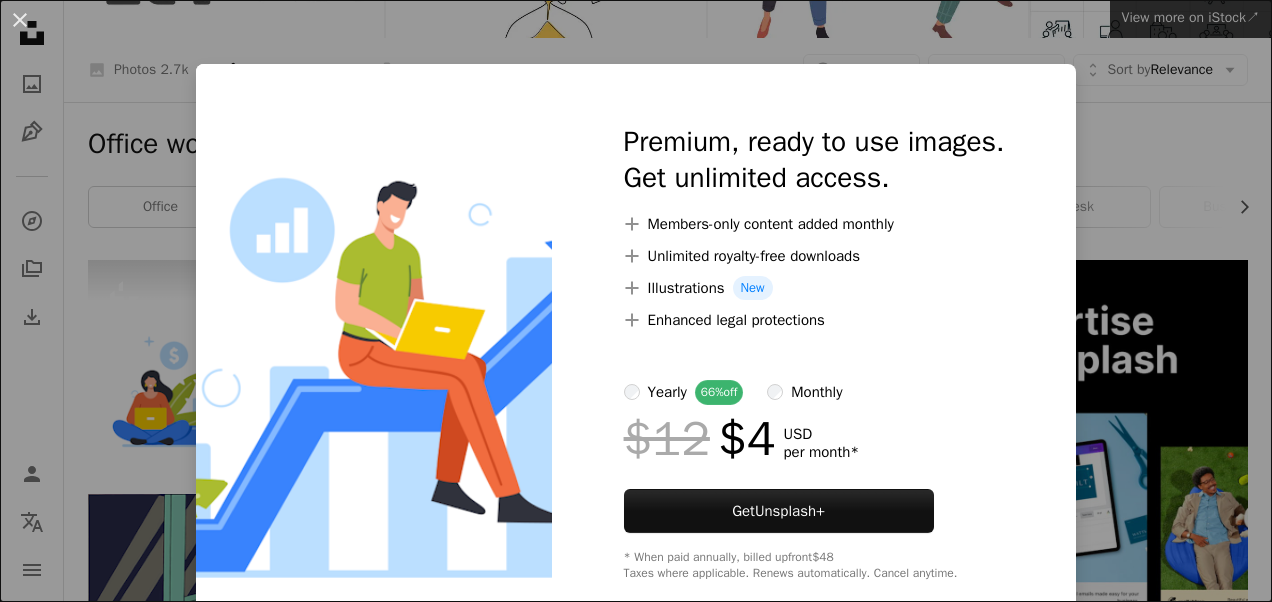 scroll, scrollTop: 239, scrollLeft: 0, axis: vertical 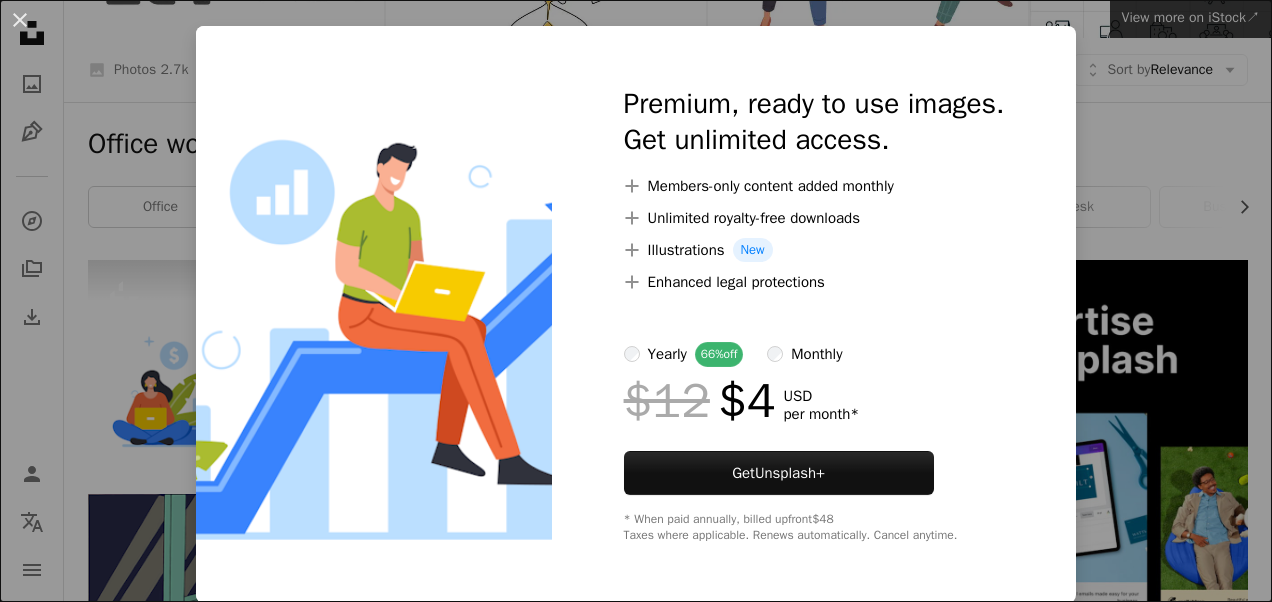 click on "Premium, ready to use images. Get unlimited access. A plus sign Members-only content added monthly A plus sign Unlimited royalty-free downloads A plus sign Illustrations  New A plus sign Enhanced legal protections yearly 66%  off monthly $12   $4 USD per month * Get  Unsplash+ * When paid annually, billed upfront  $48 Taxes where applicable. Renews automatically. Cancel anytime." at bounding box center [814, 314] 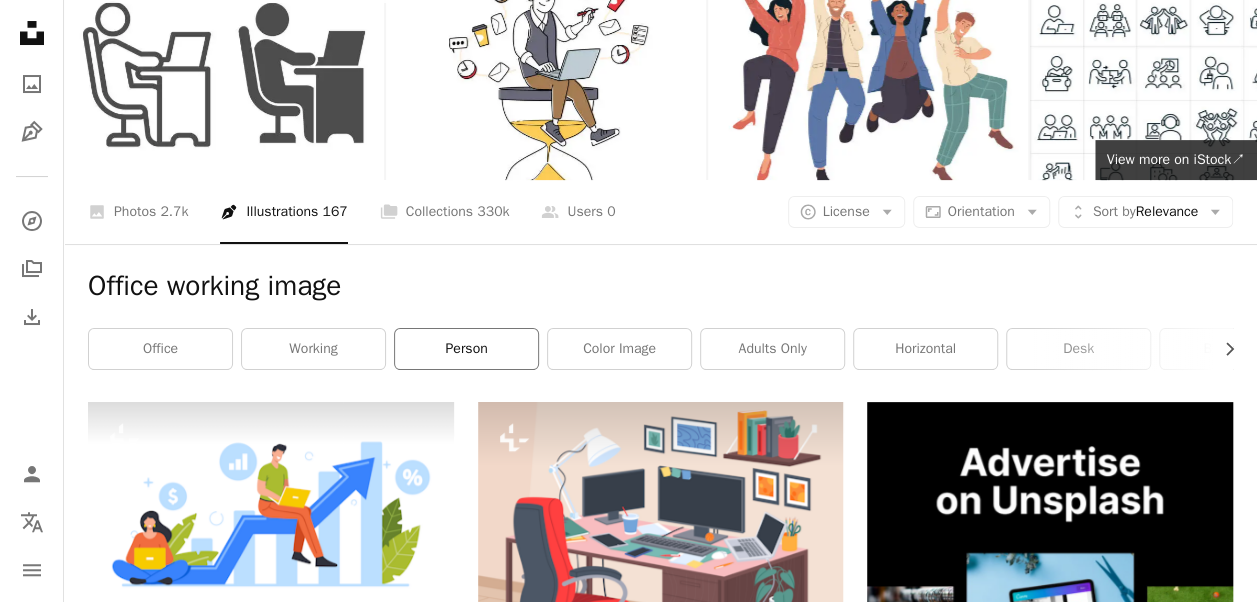 scroll, scrollTop: 84, scrollLeft: 0, axis: vertical 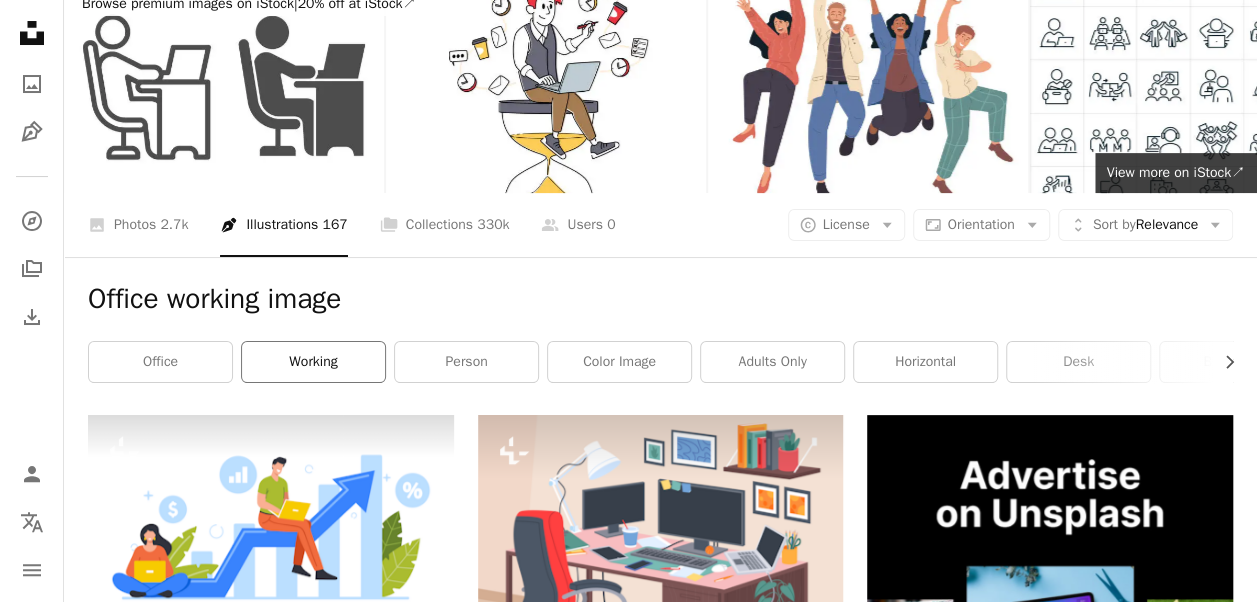 click on "working" at bounding box center (313, 362) 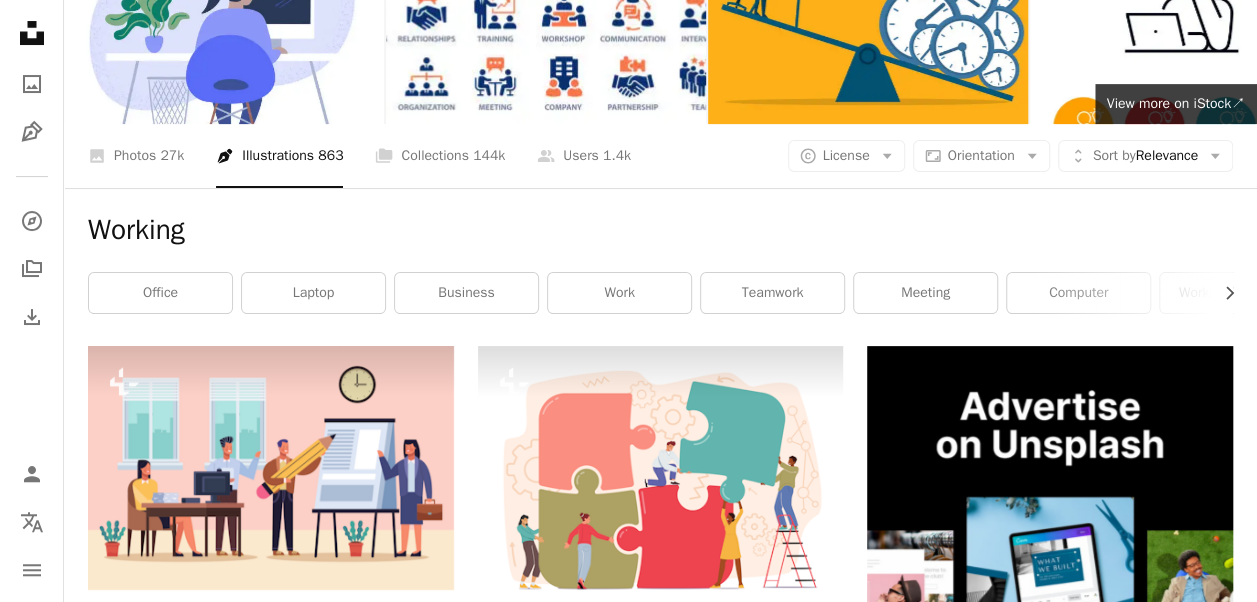 scroll, scrollTop: 152, scrollLeft: 0, axis: vertical 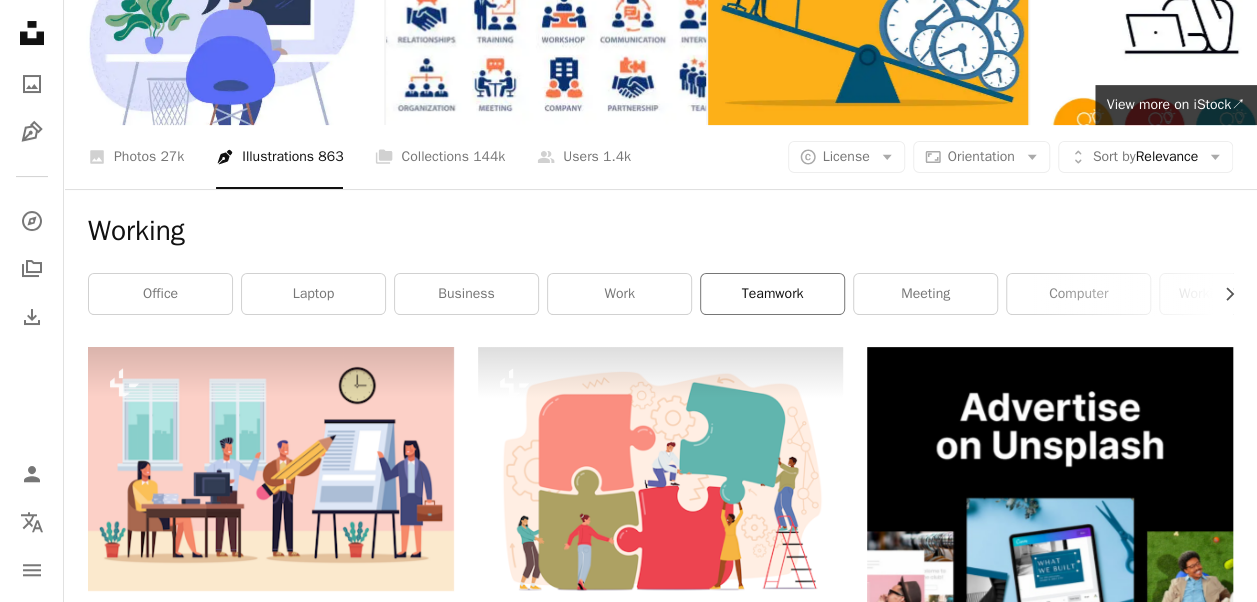 click on "teamwork" at bounding box center (772, 294) 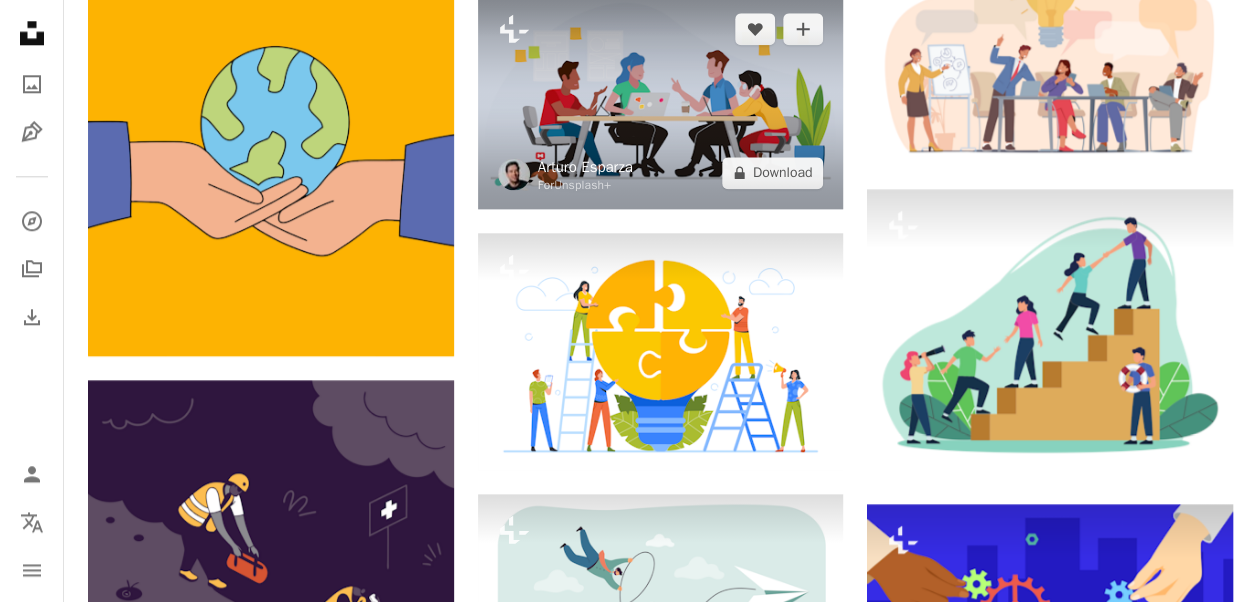 scroll, scrollTop: 1116, scrollLeft: 0, axis: vertical 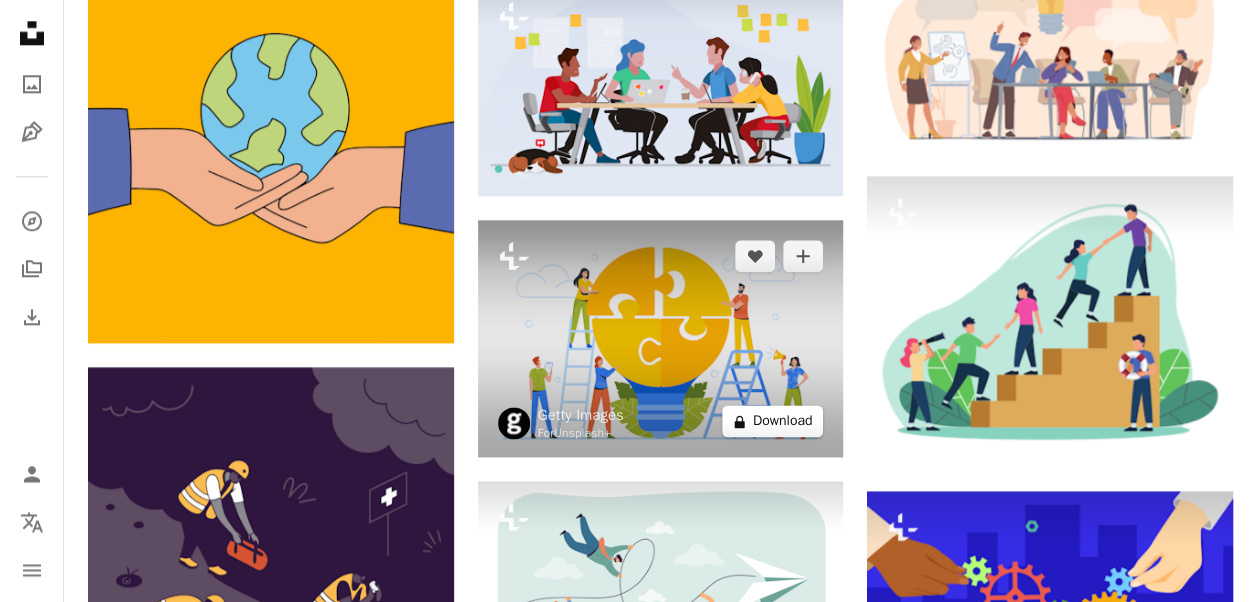 click on "A lock Download" at bounding box center (773, 421) 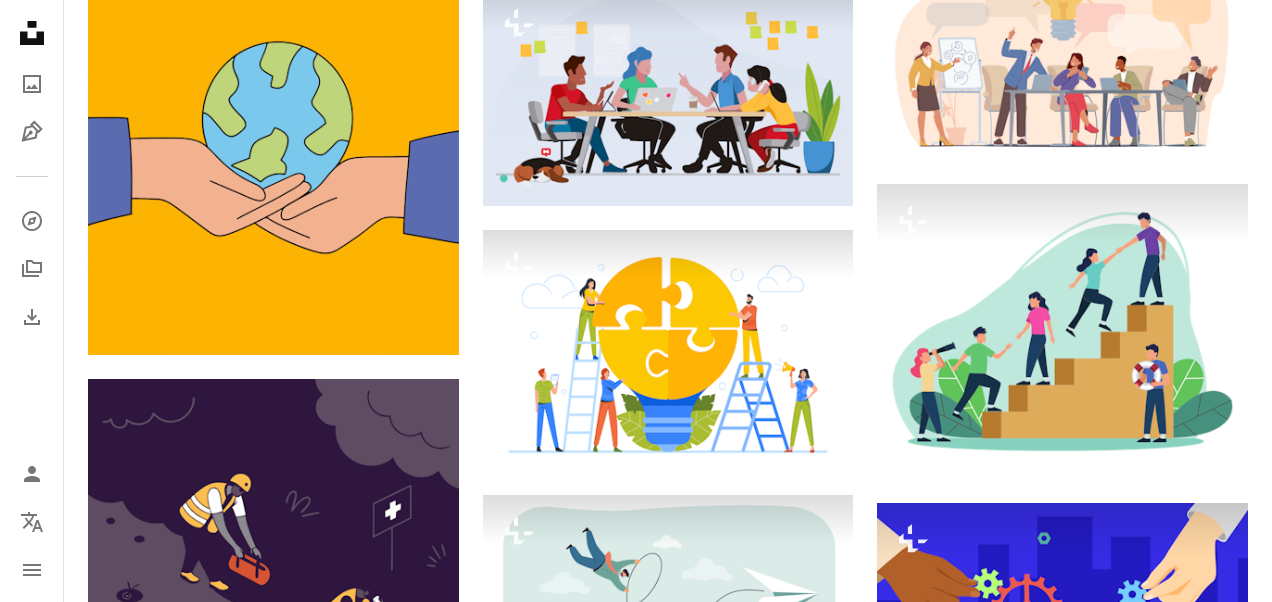 click on "An X shape Premium, ready to use images. Get unlimited access. A plus sign Members-only content added monthly A plus sign Unlimited royalty-free downloads A plus sign Illustrations  New A plus sign Enhanced legal protections yearly 66%  off monthly $12   $4 USD per month * Get  Unsplash+ * When paid annually, billed upfront  $48 Taxes where applicable. Renews automatically. Cancel anytime." at bounding box center (636, 3297) 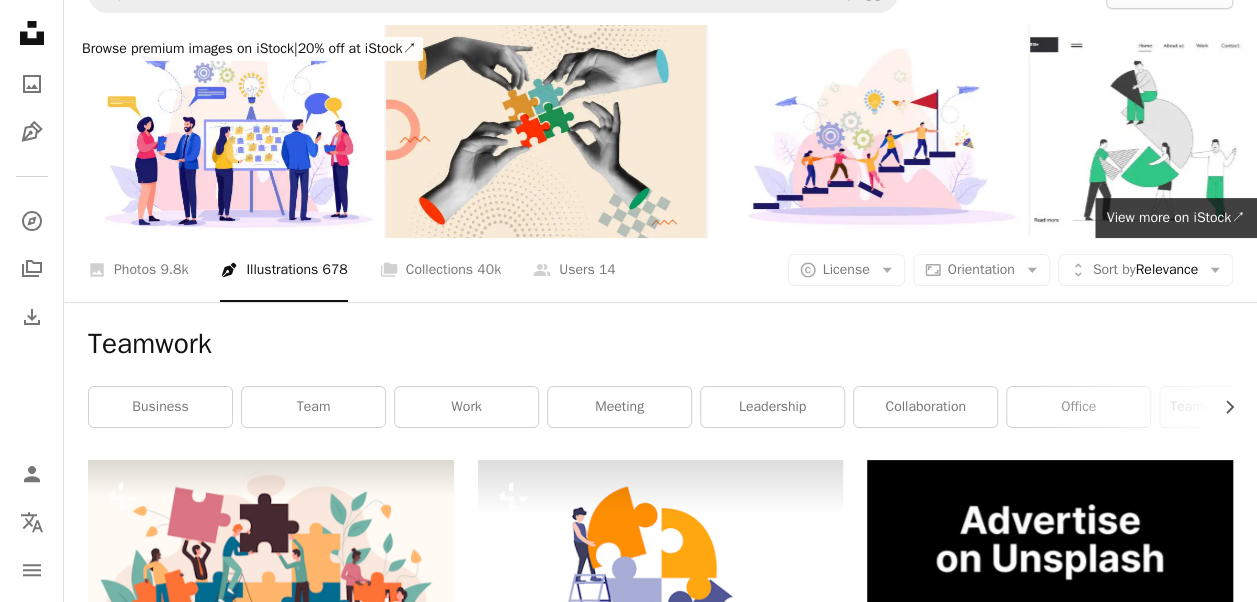 scroll, scrollTop: 0, scrollLeft: 0, axis: both 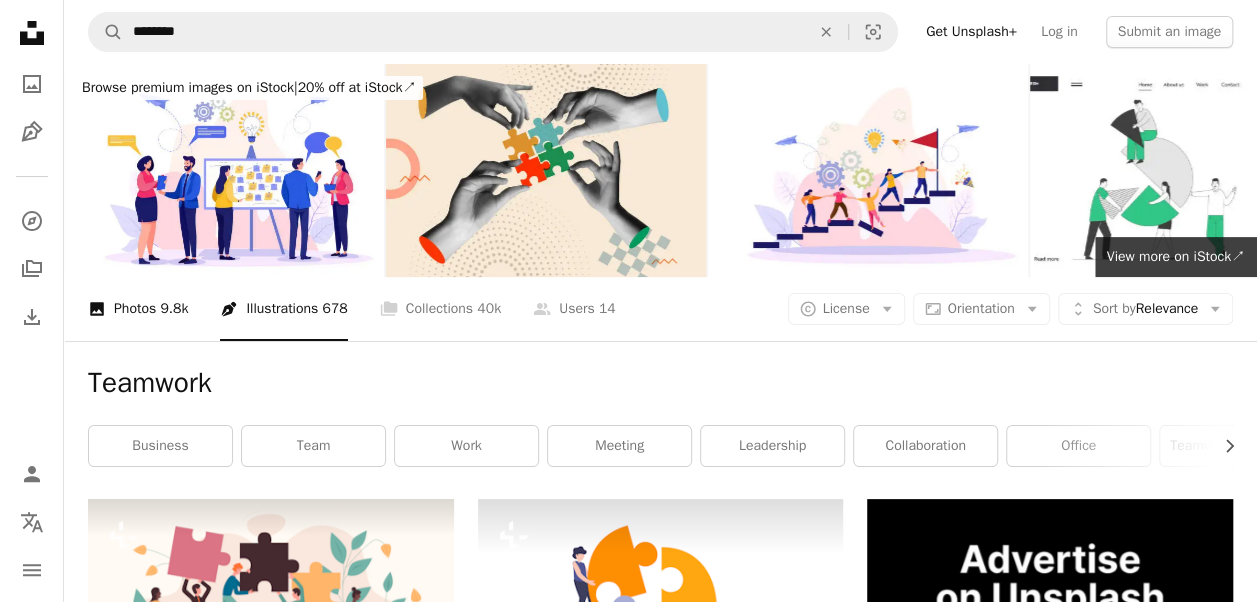 click on "9.8k" at bounding box center (174, 309) 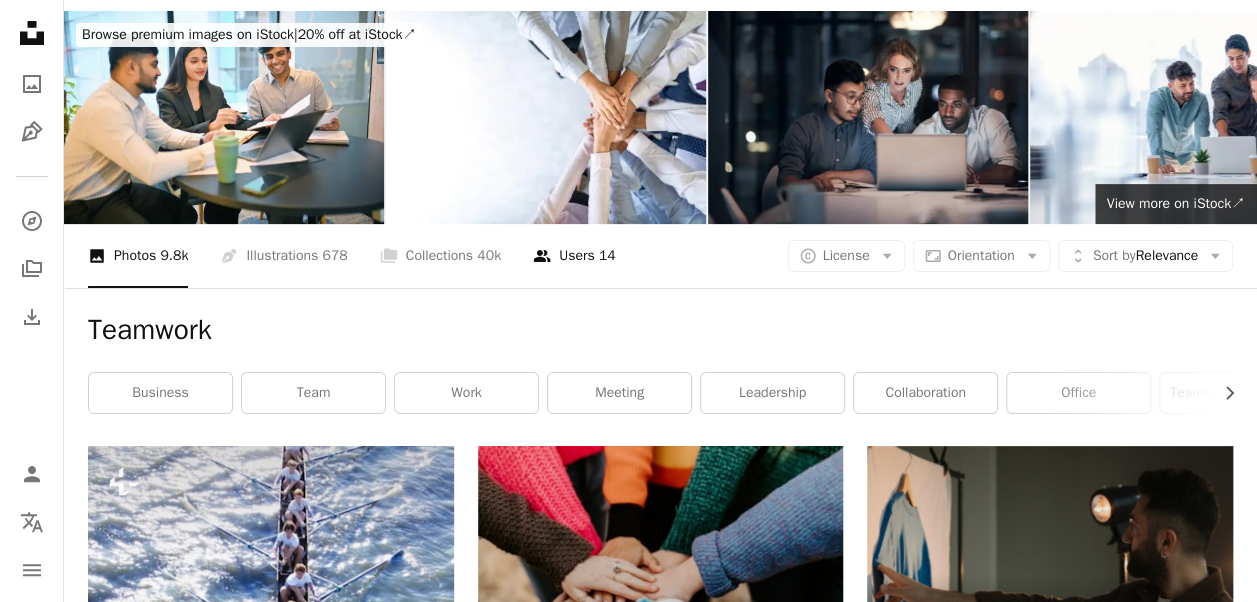 scroll, scrollTop: 0, scrollLeft: 0, axis: both 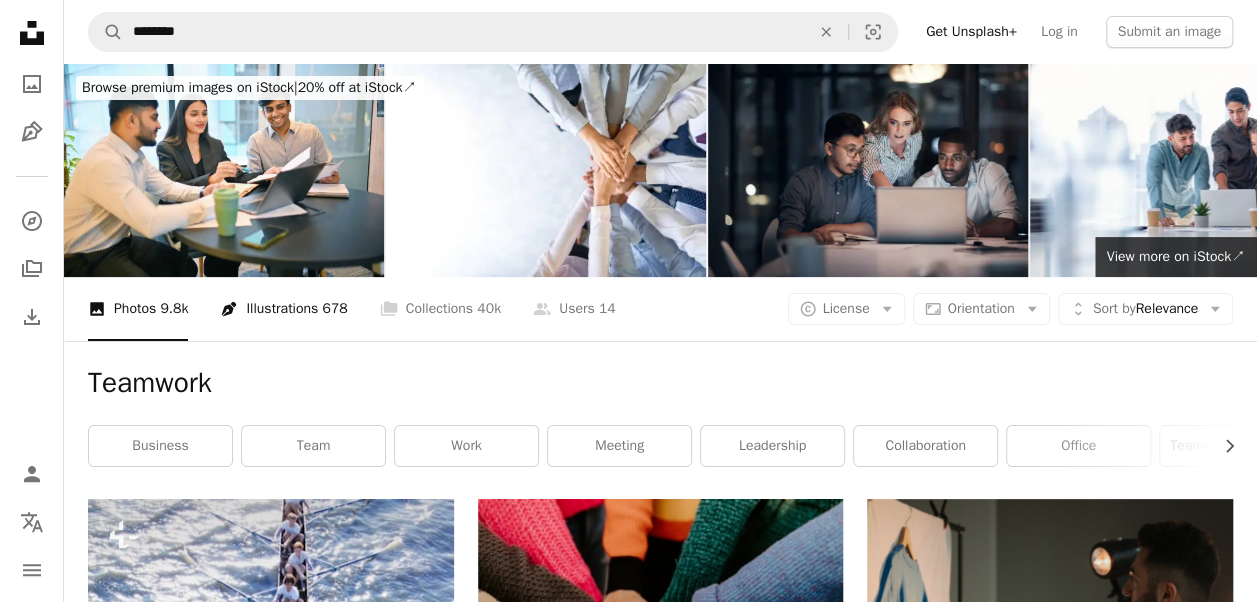 click on "[FIRST] [LAST]  [NUMBER]" at bounding box center (283, 309) 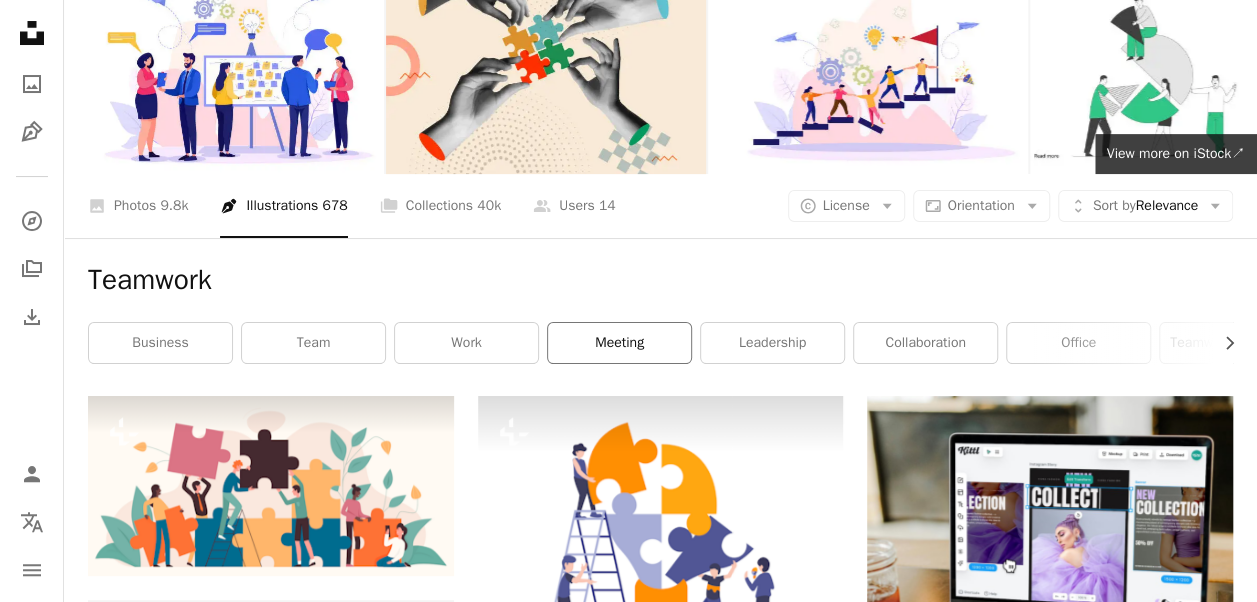 scroll, scrollTop: 102, scrollLeft: 0, axis: vertical 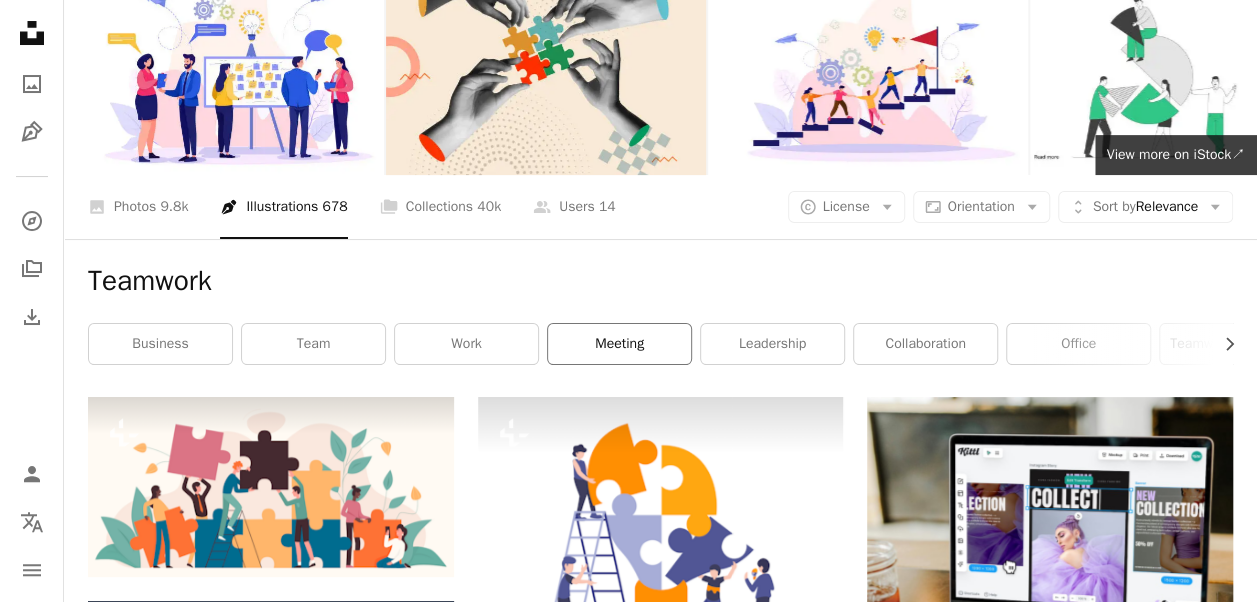 click on "meeting" at bounding box center (619, 344) 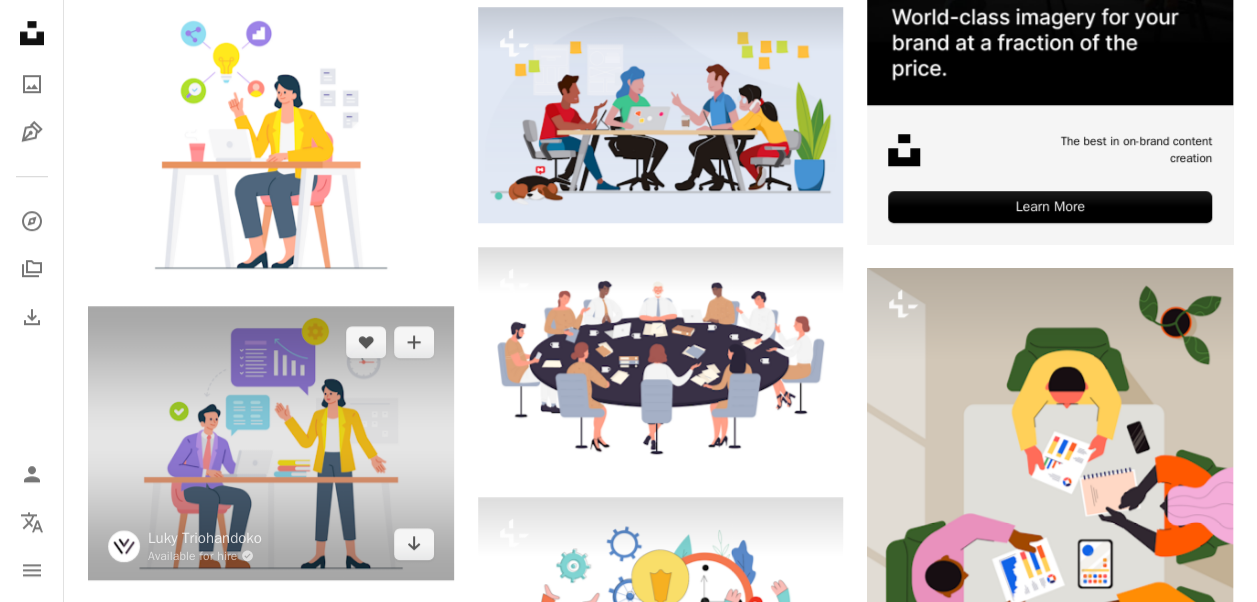 scroll, scrollTop: 759, scrollLeft: 0, axis: vertical 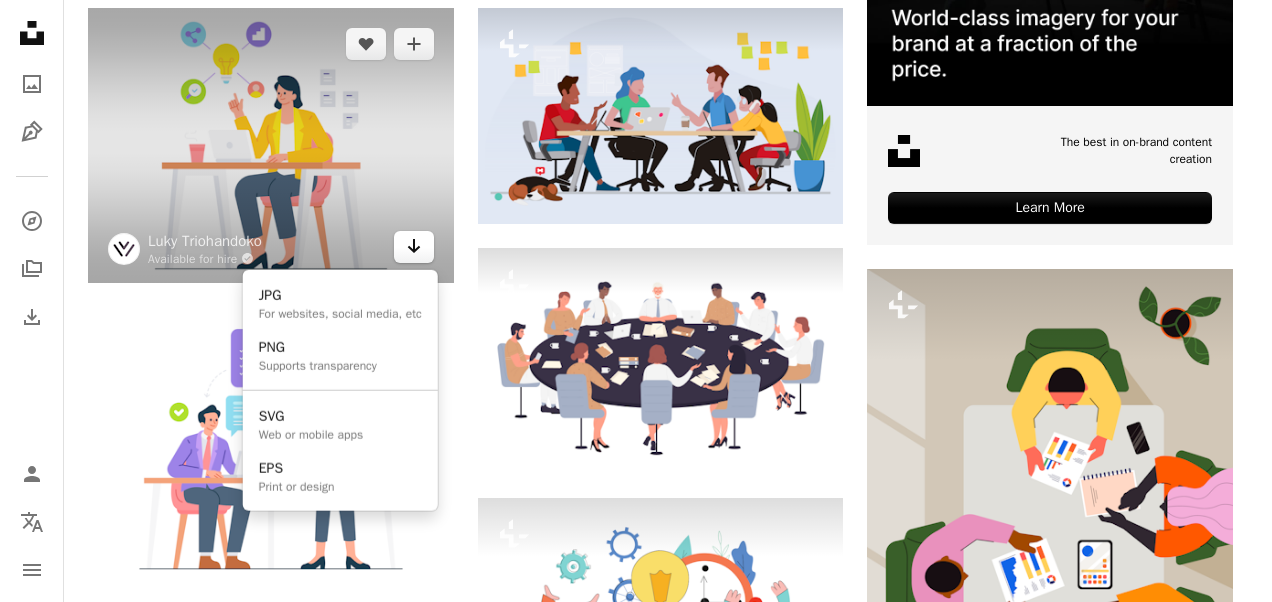 click on "Arrow pointing down" 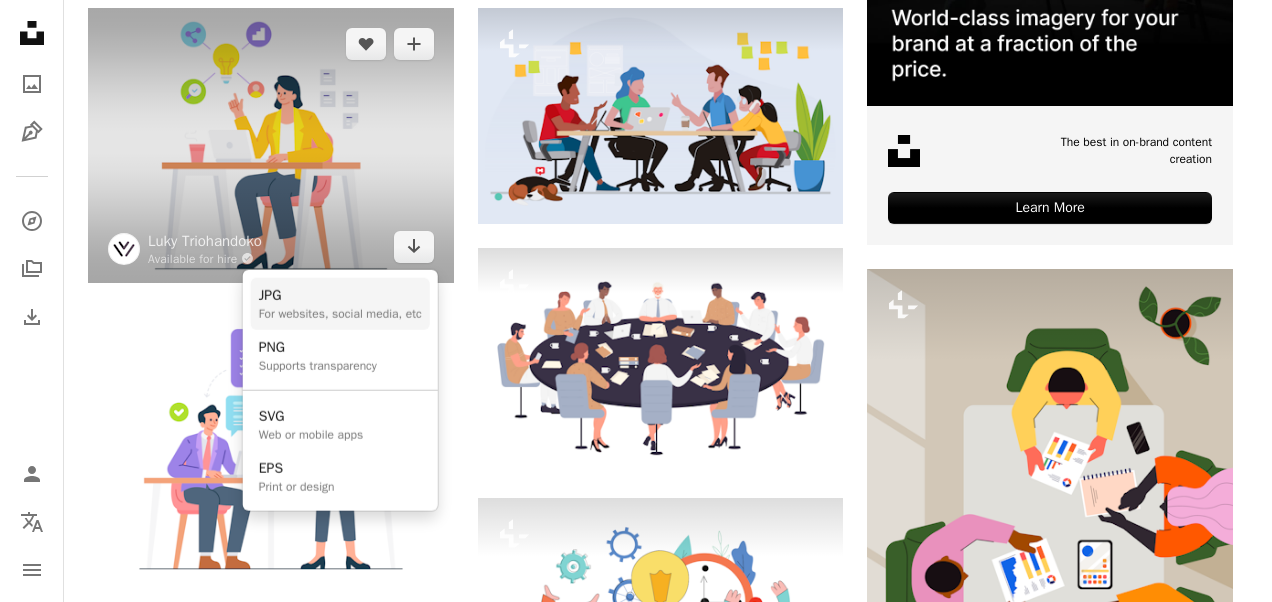 click on "For websites, social media, etc" at bounding box center [340, 314] 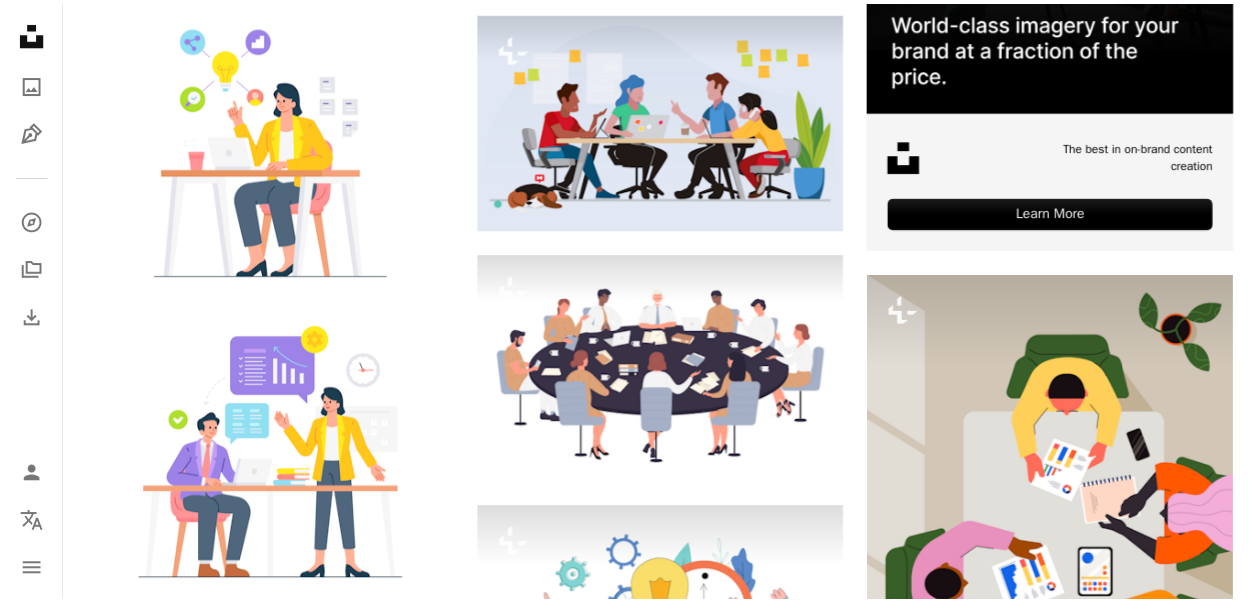 scroll, scrollTop: 759, scrollLeft: 0, axis: vertical 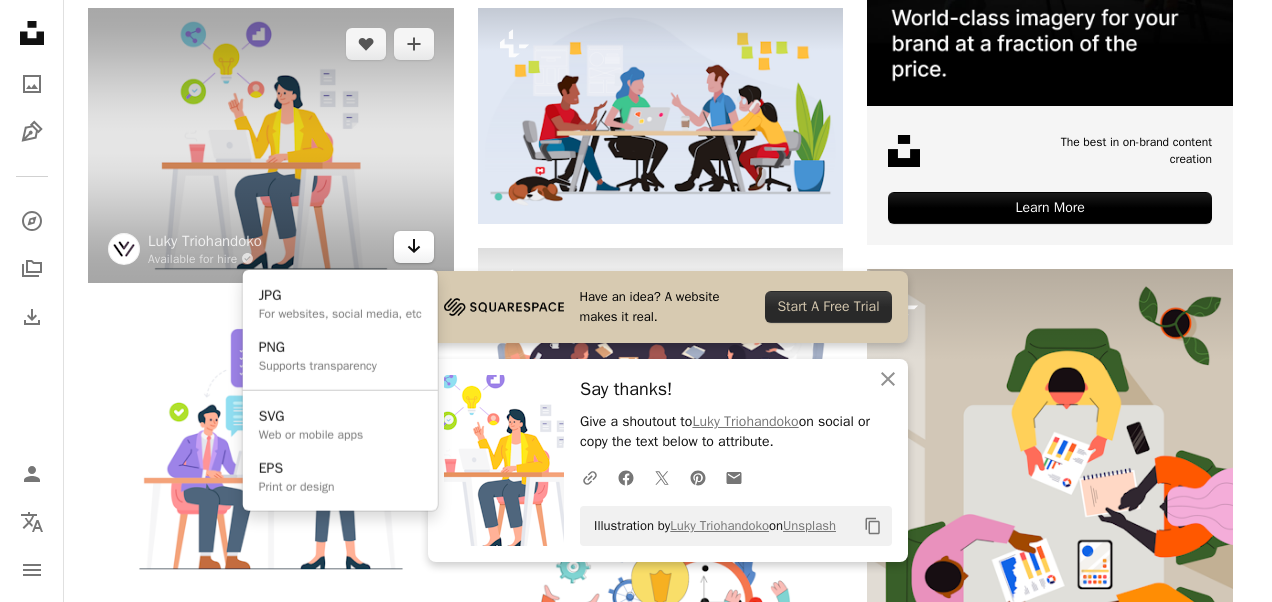 click on "Arrow pointing down" at bounding box center (414, 247) 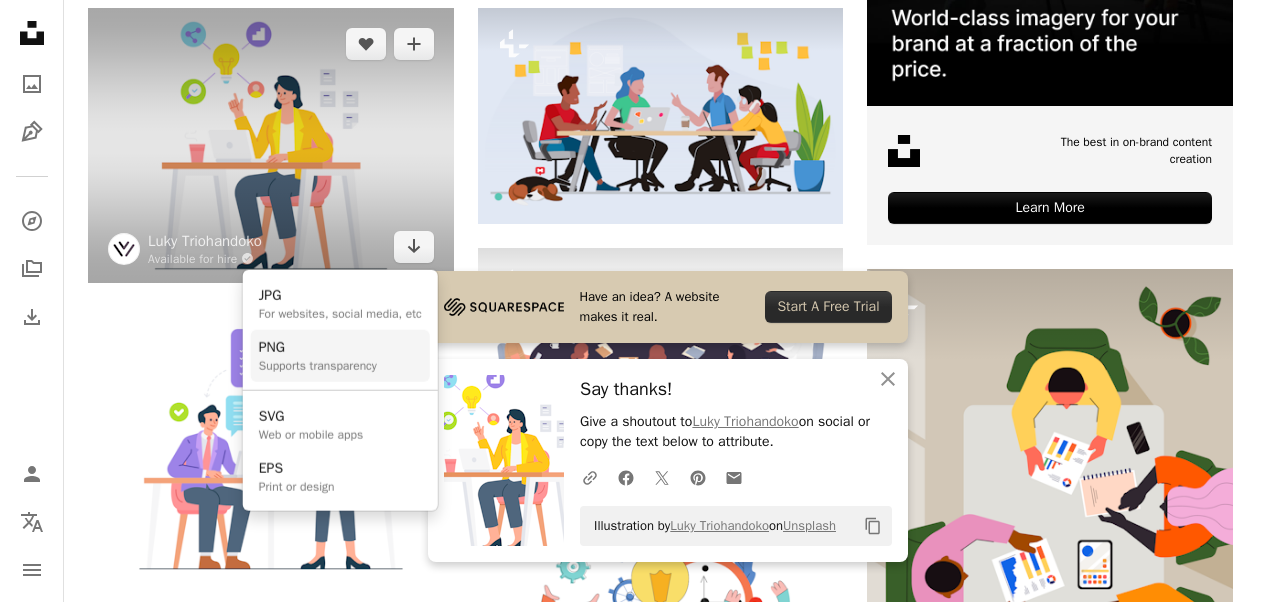 click on "PNG" at bounding box center (318, 348) 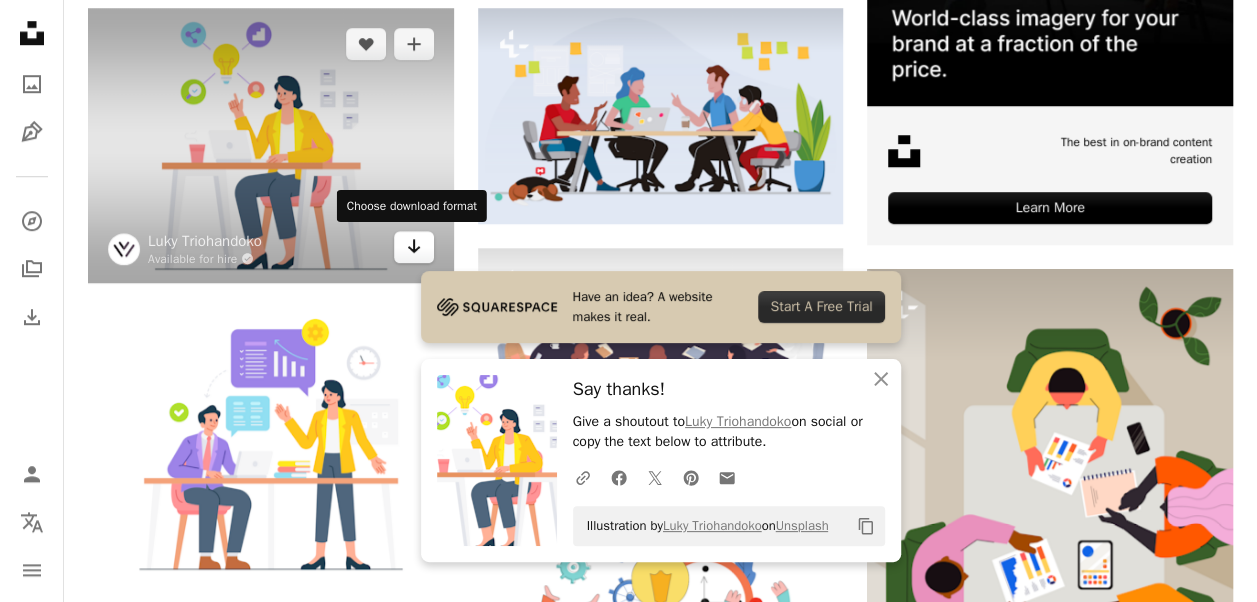scroll, scrollTop: 930, scrollLeft: 0, axis: vertical 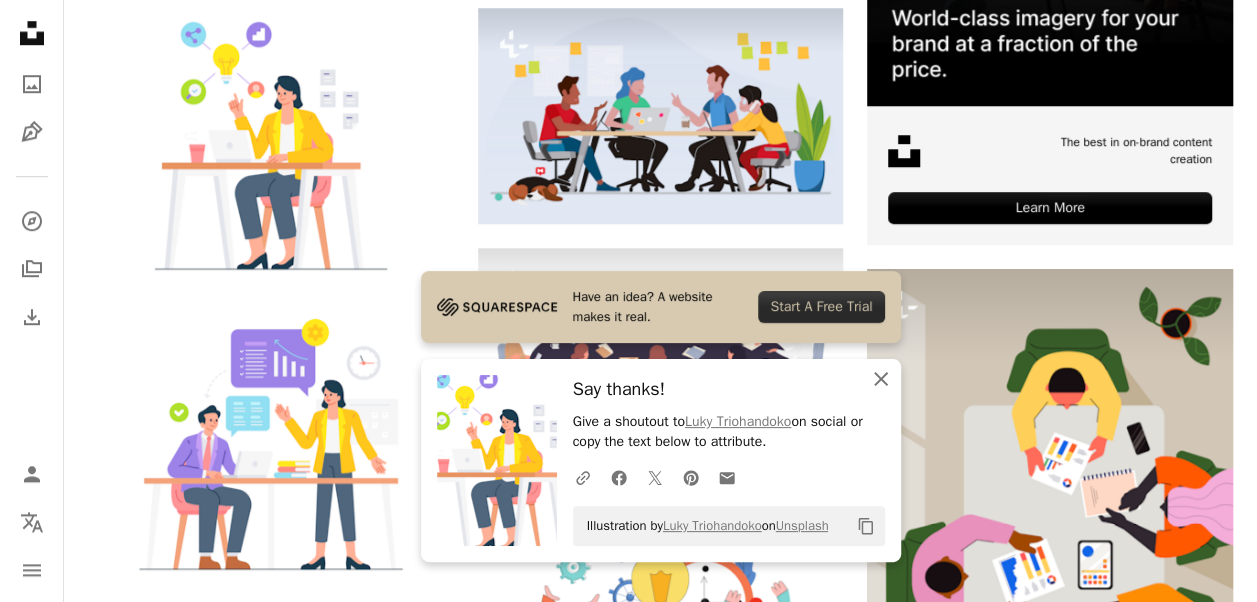 click on "An X shape Close" at bounding box center (881, 379) 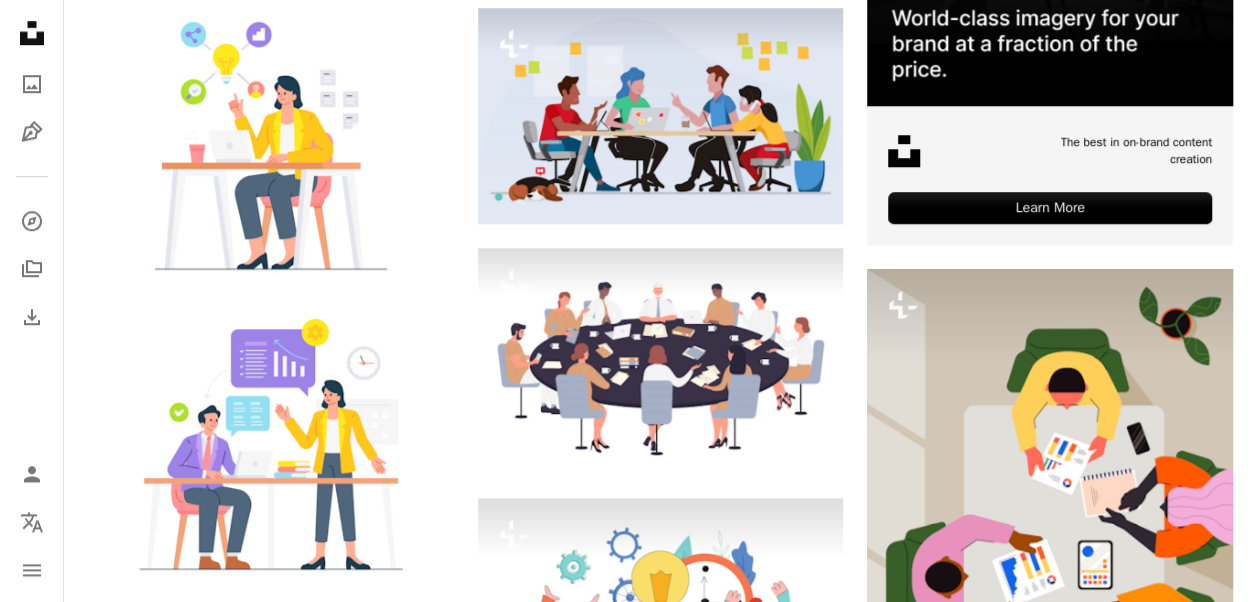 scroll, scrollTop: 1900, scrollLeft: 0, axis: vertical 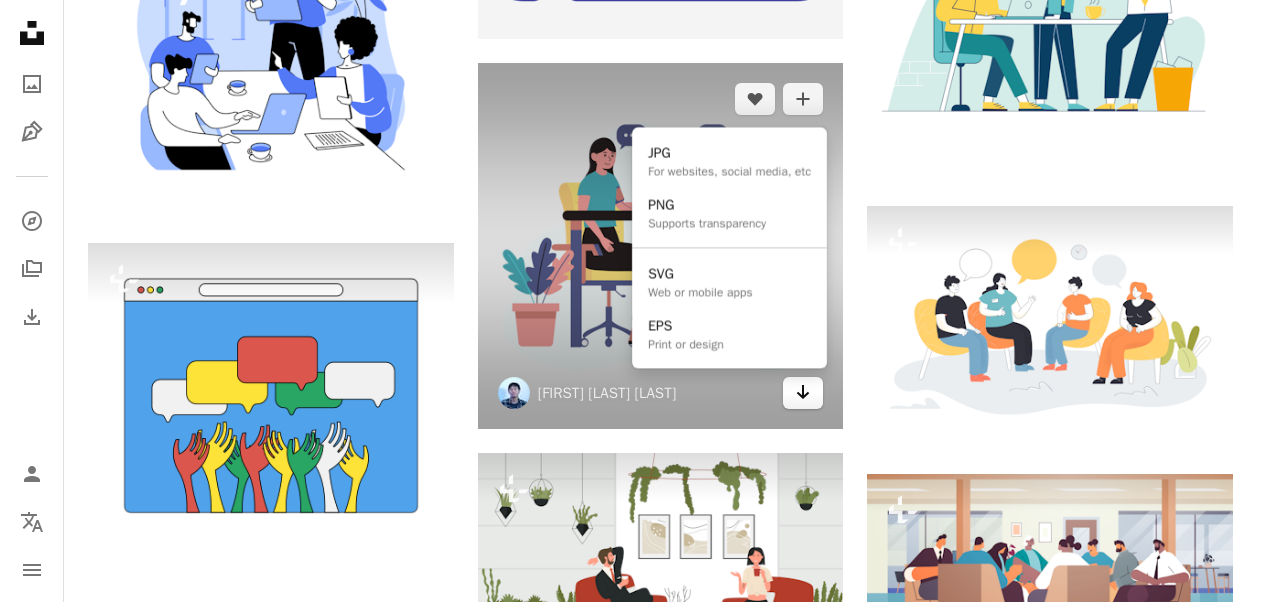 click on "Arrow pointing down" at bounding box center [803, 393] 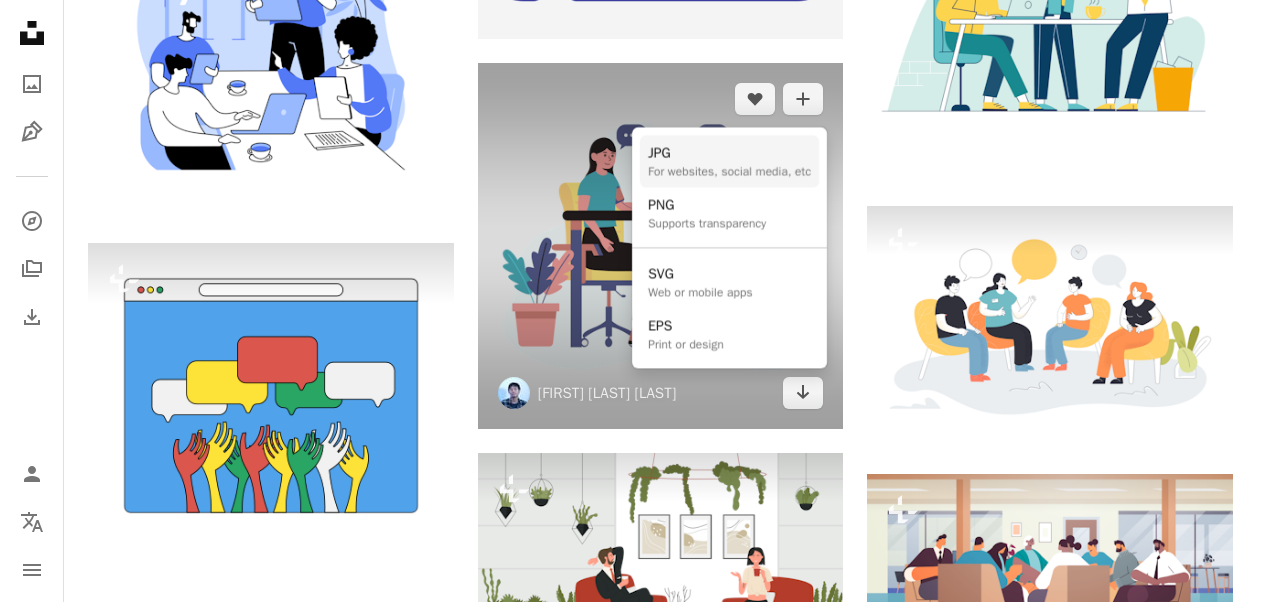 click on "JPG" at bounding box center (729, 153) 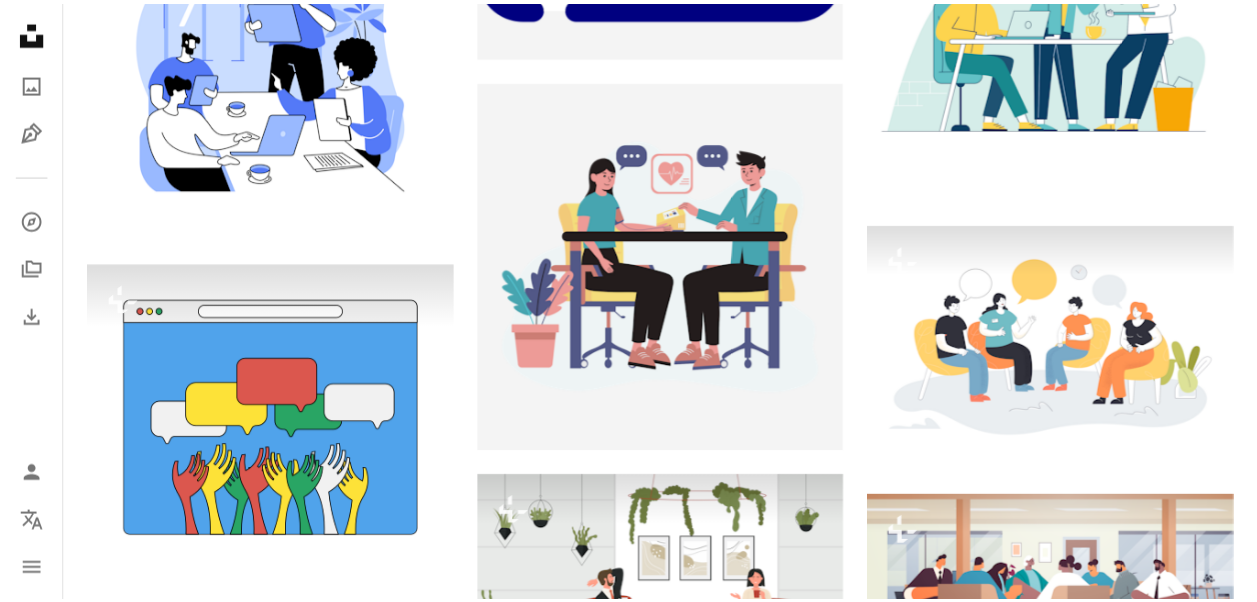 scroll, scrollTop: 1900, scrollLeft: 0, axis: vertical 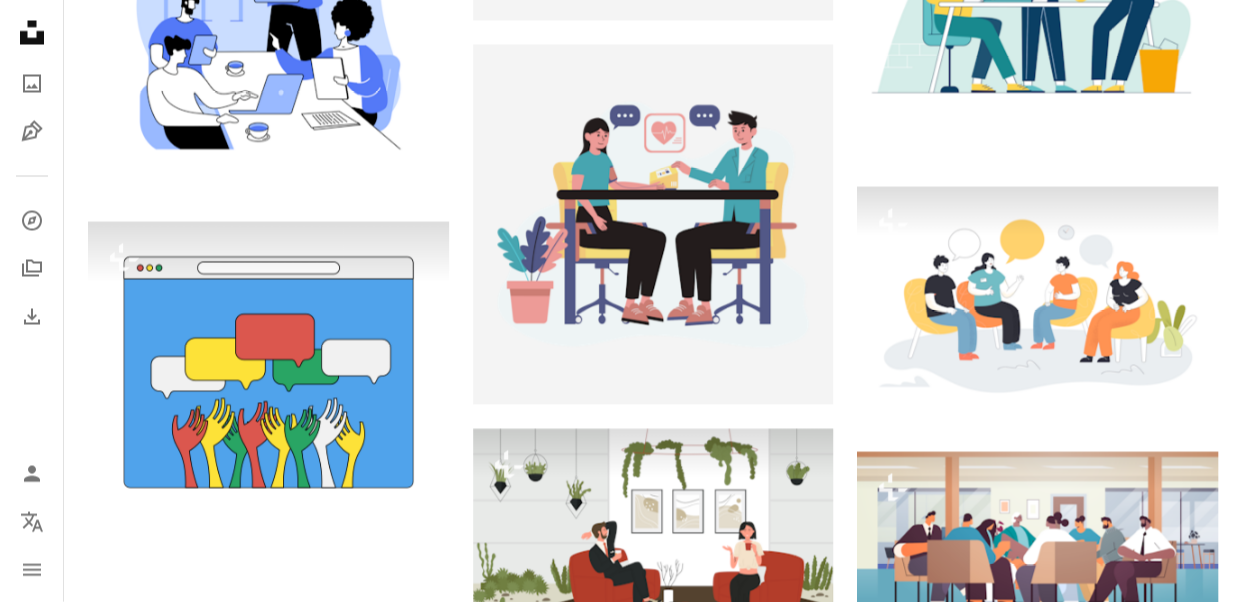 click on "Arrow pointing down" 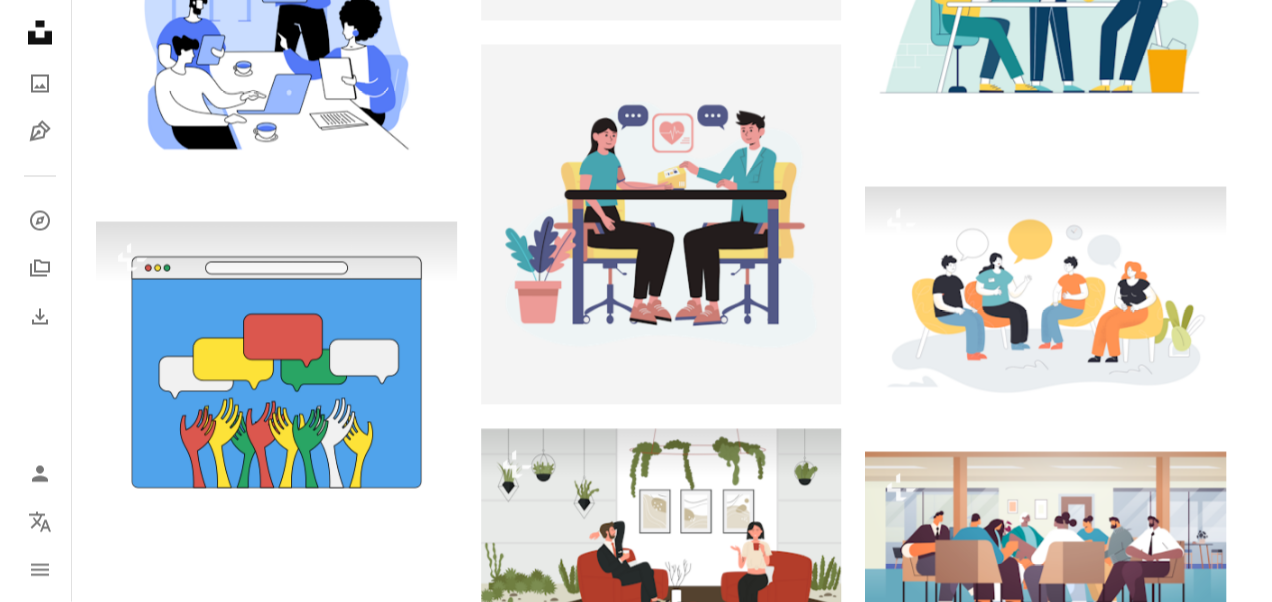 scroll, scrollTop: 0, scrollLeft: 0, axis: both 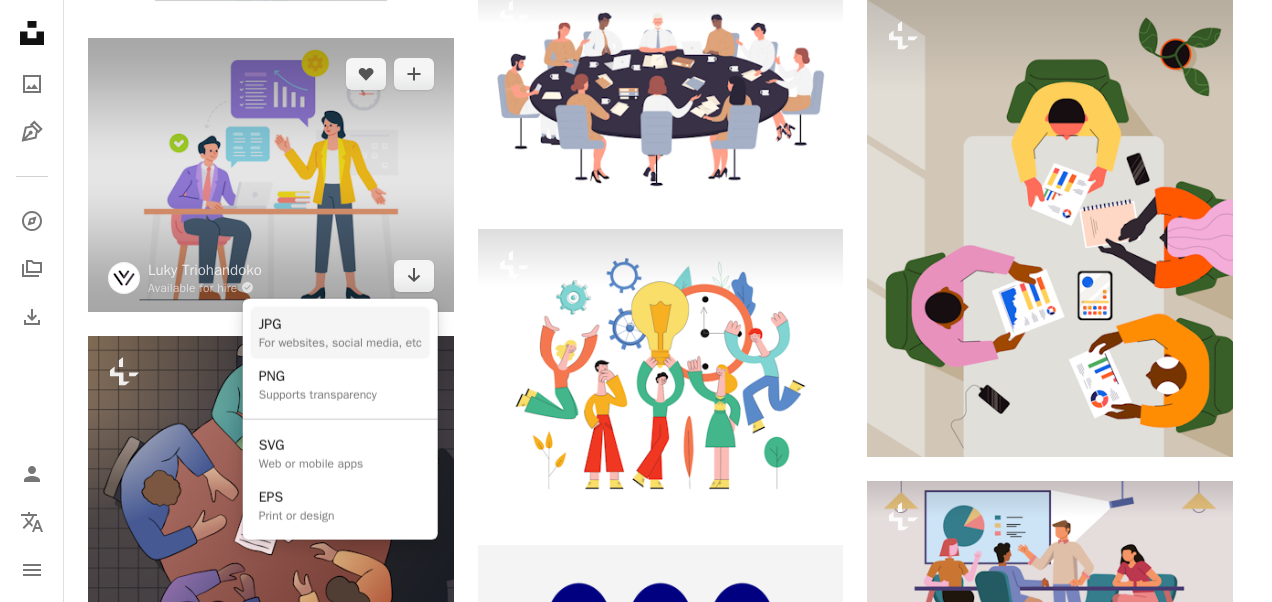 click on "For websites, social media, etc" at bounding box center [340, 343] 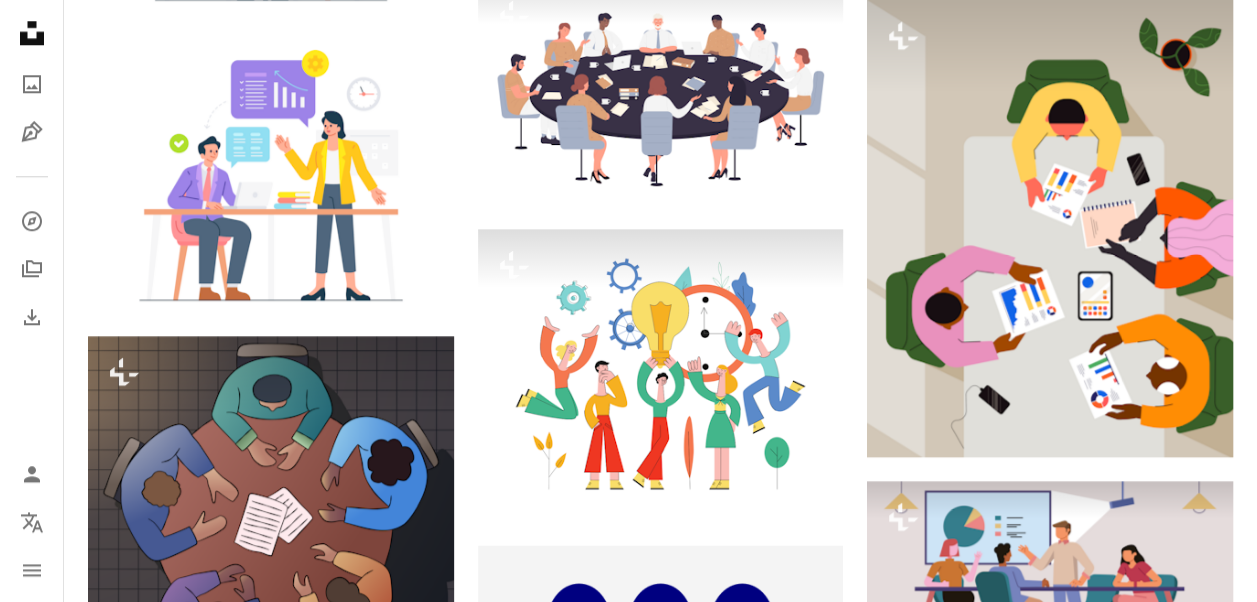 scroll, scrollTop: 516, scrollLeft: 0, axis: vertical 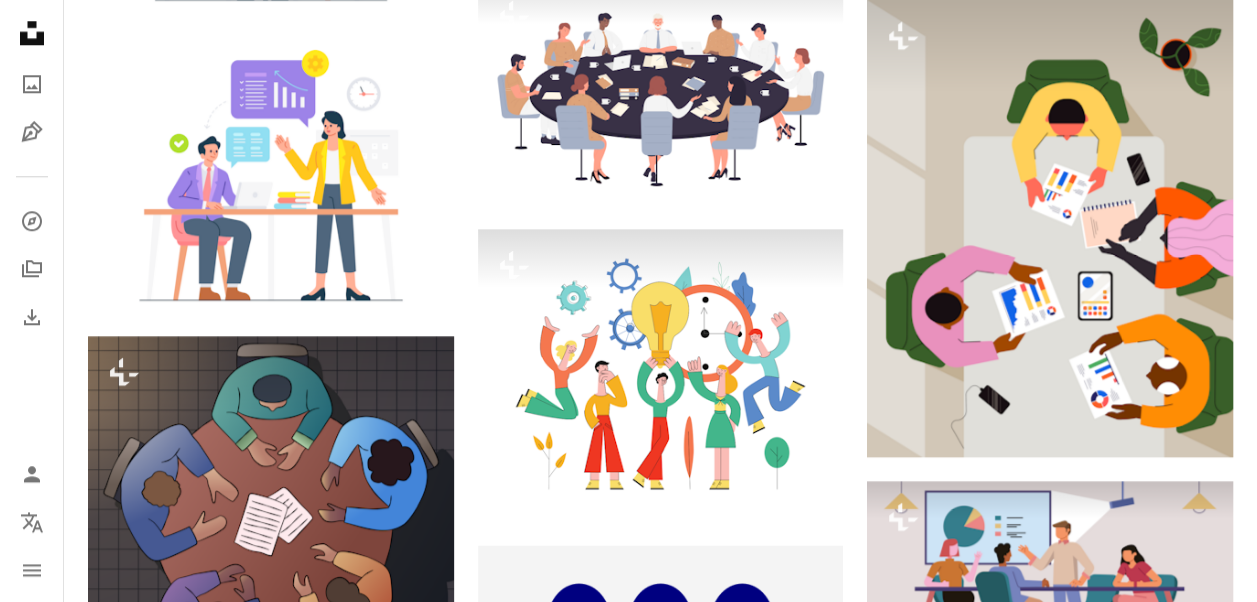 click on "Chevron right" 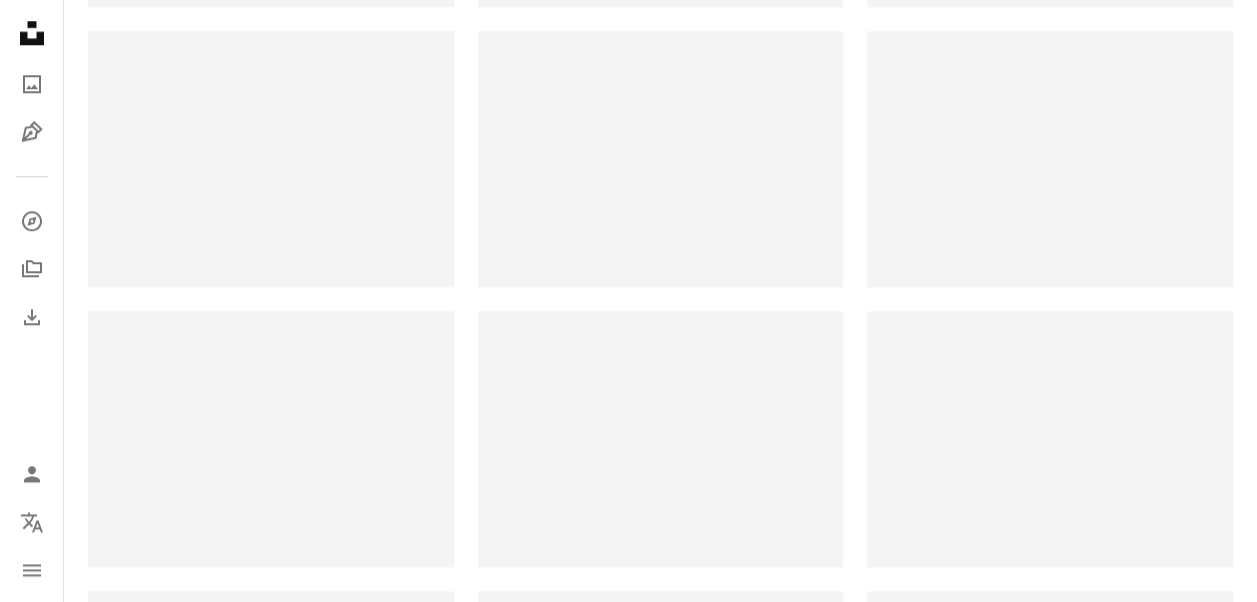 scroll, scrollTop: 0, scrollLeft: 0, axis: both 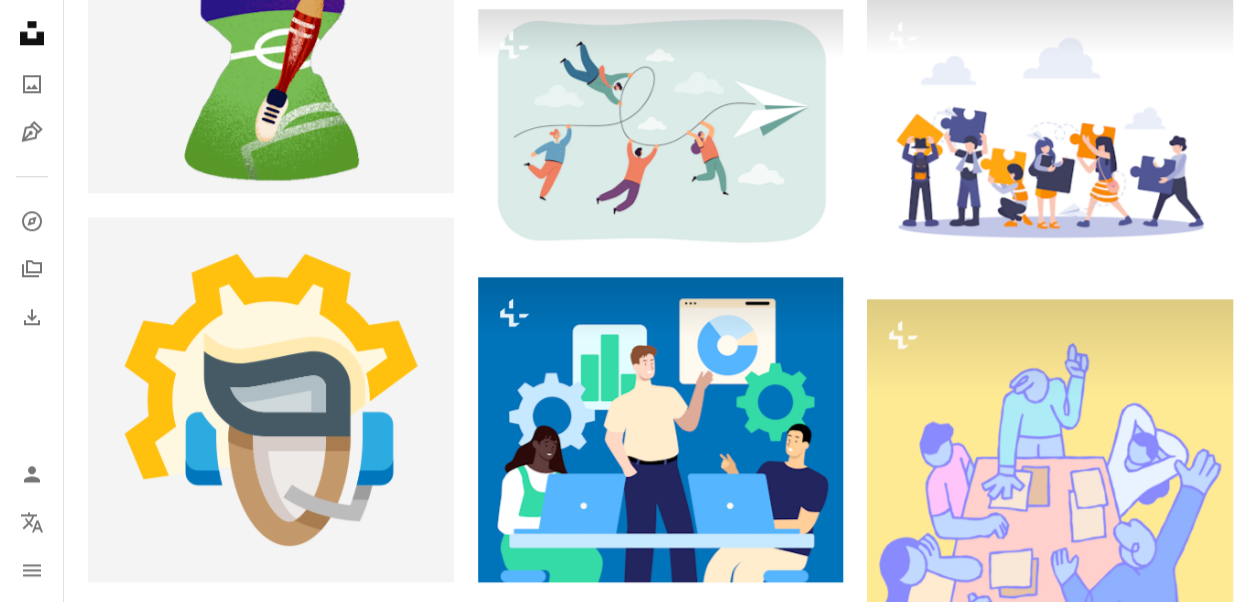 click on "Team Chevron right teamwork business office meeting team office work office team together group team work leadership collaboration" at bounding box center [660, -608] 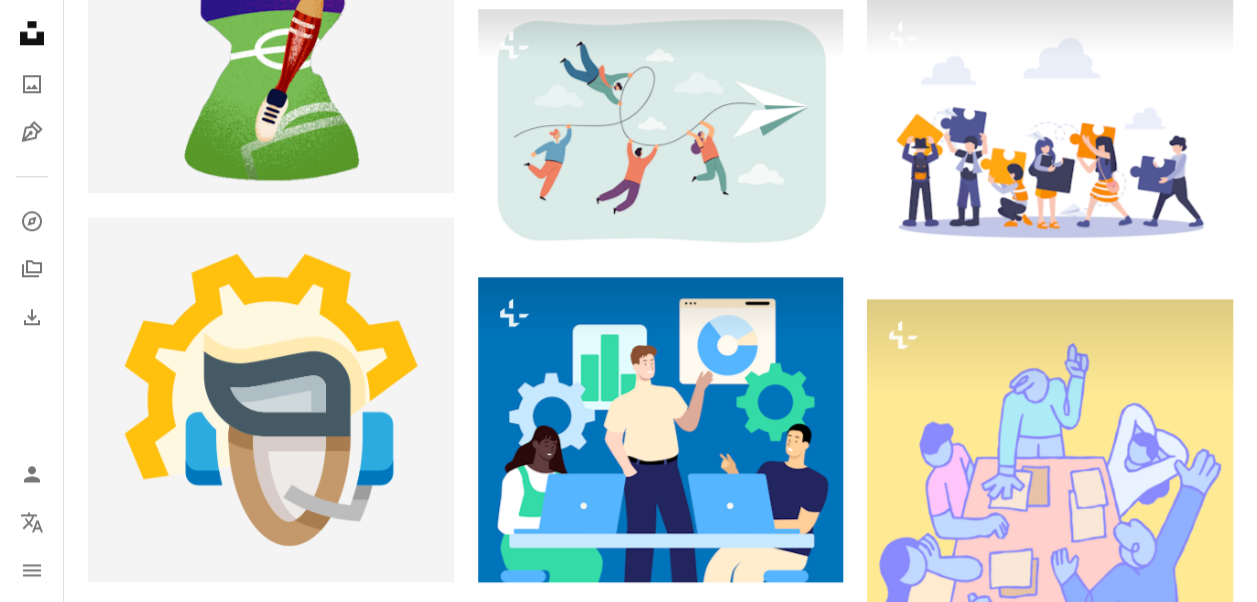 scroll, scrollTop: 0, scrollLeft: 0, axis: both 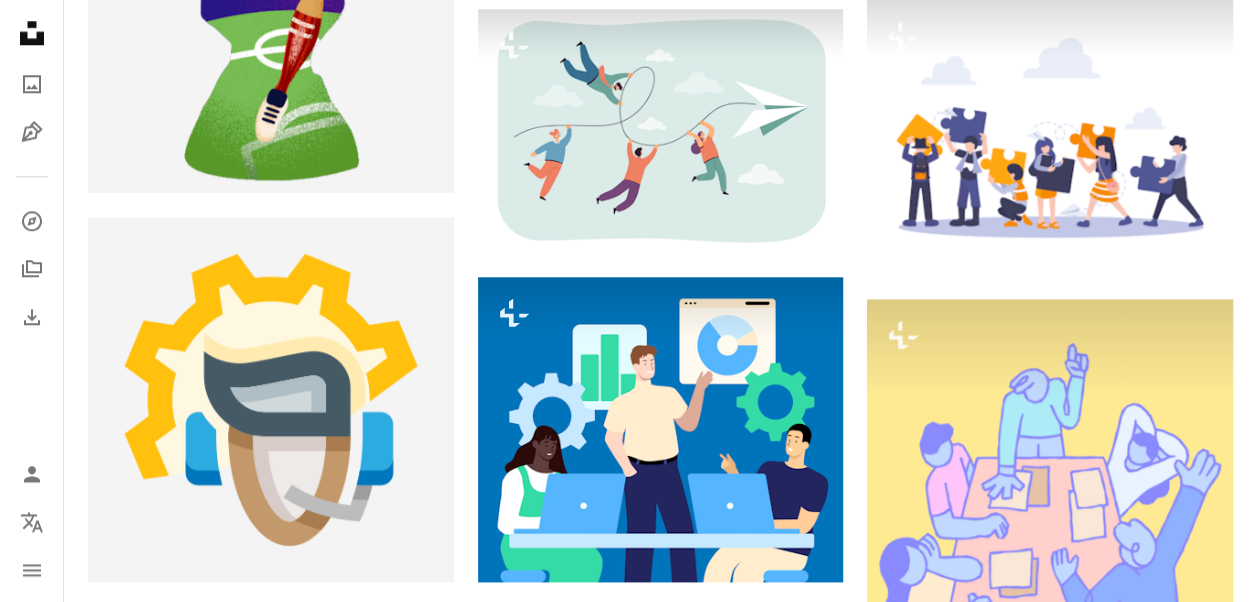 click at bounding box center (1190, -858) 